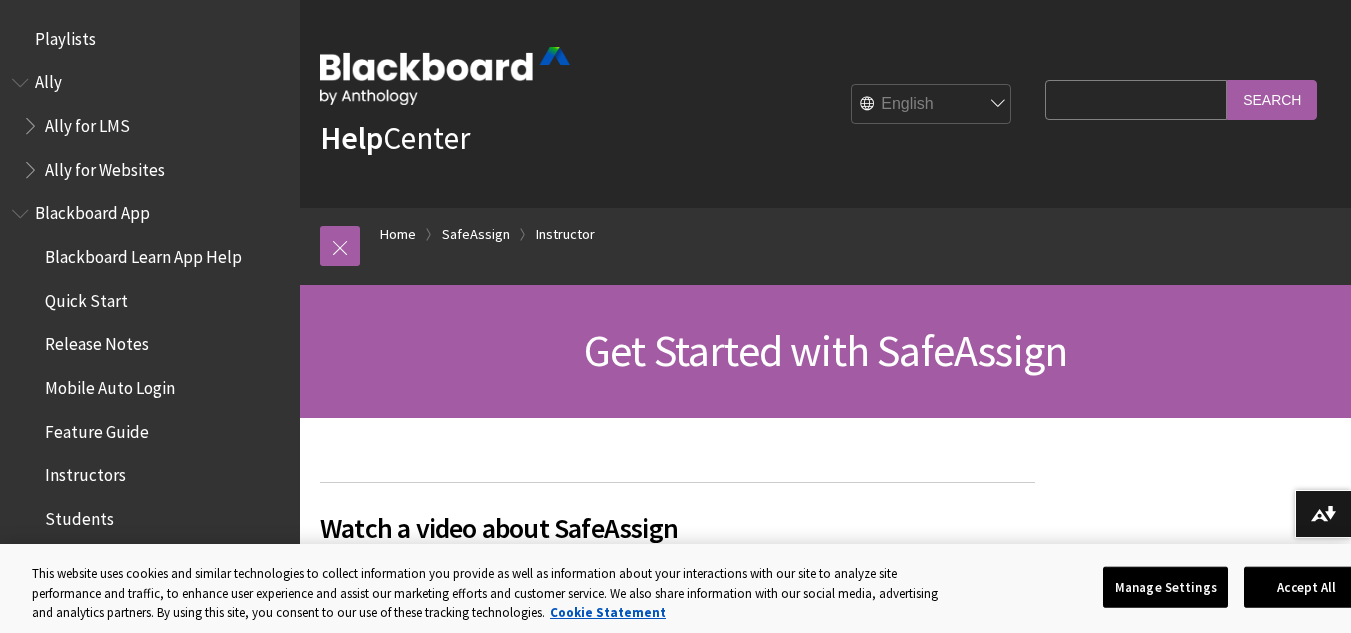 scroll, scrollTop: 0, scrollLeft: 0, axis: both 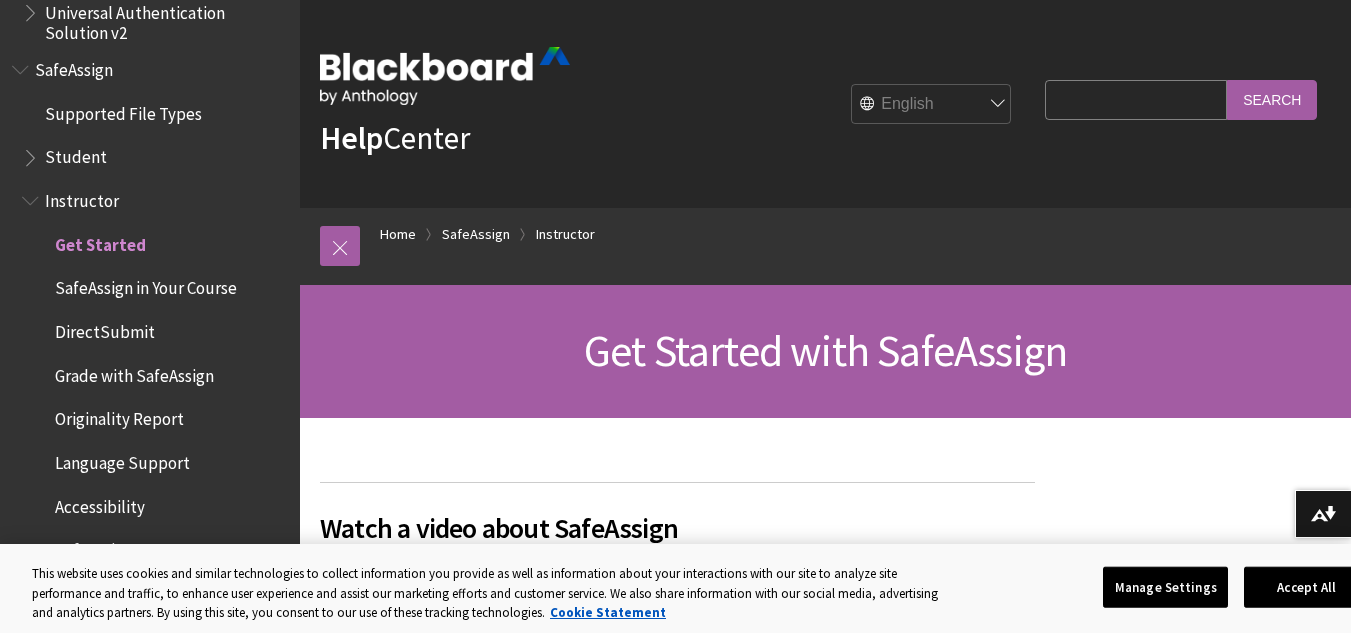 click on "Get Started with SafeAssign" at bounding box center (825, 350) 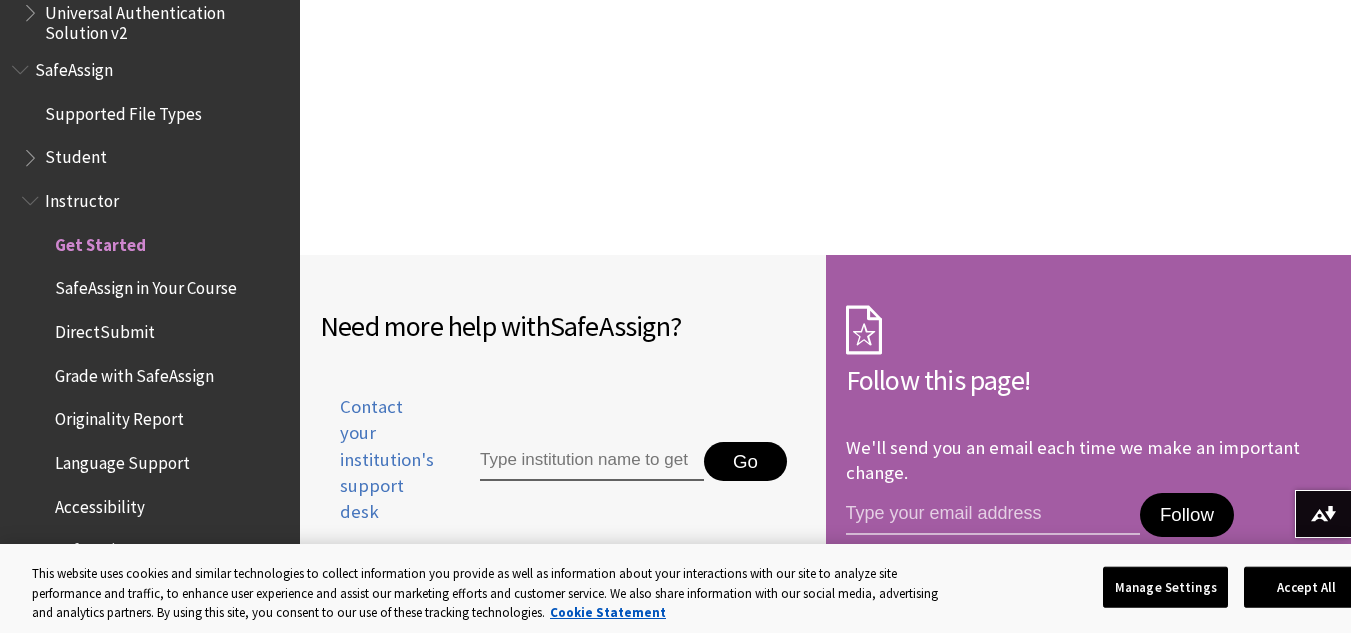 scroll, scrollTop: 3122, scrollLeft: 0, axis: vertical 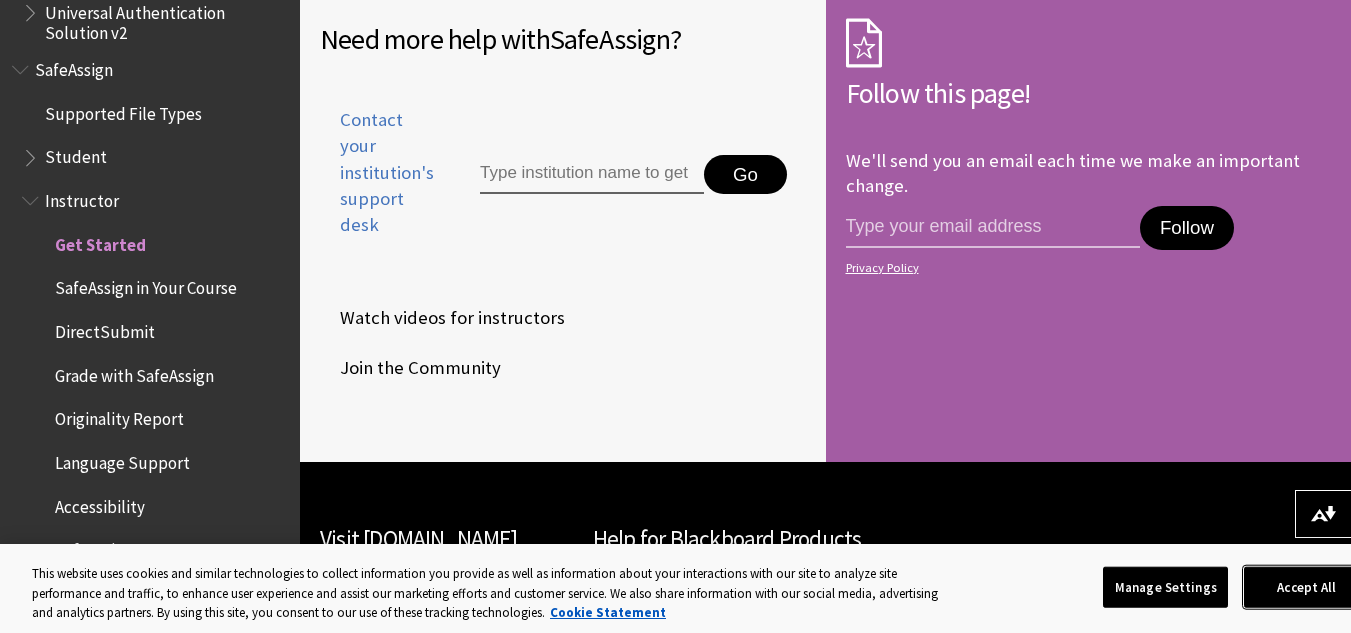 click on "Accept All" at bounding box center (1306, 587) 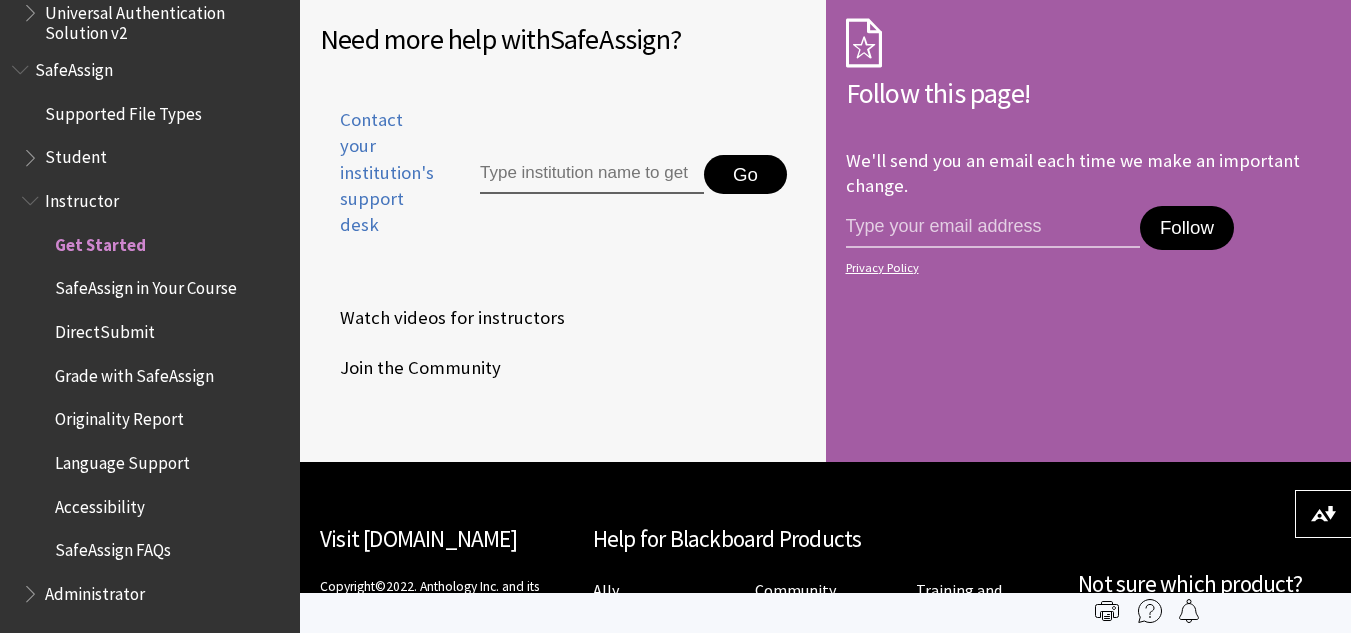 click on "SafeAssign" at bounding box center [74, 66] 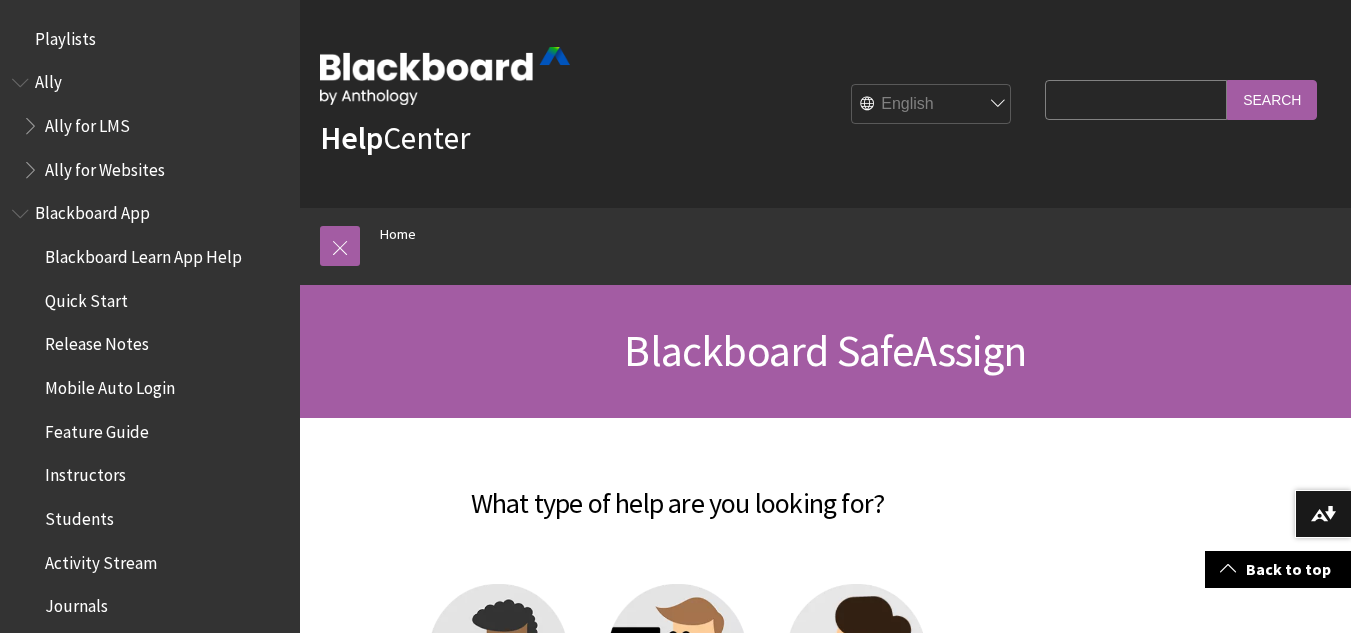 scroll, scrollTop: 358, scrollLeft: 0, axis: vertical 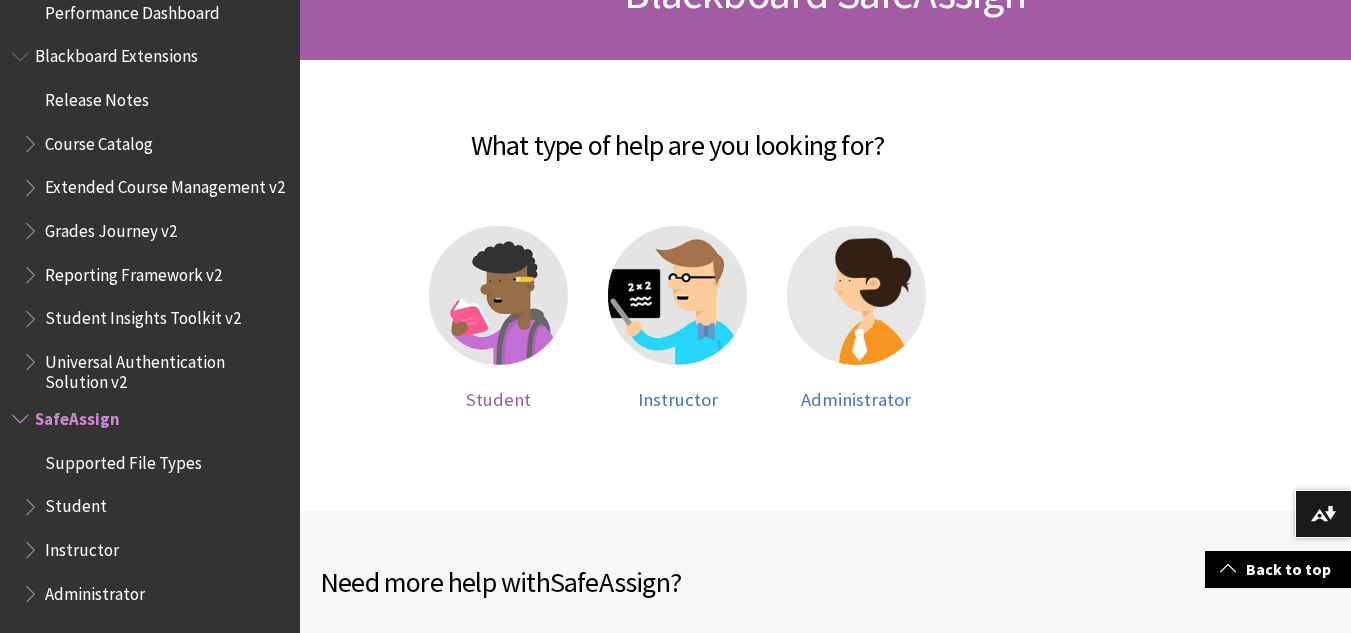 click at bounding box center (498, 295) 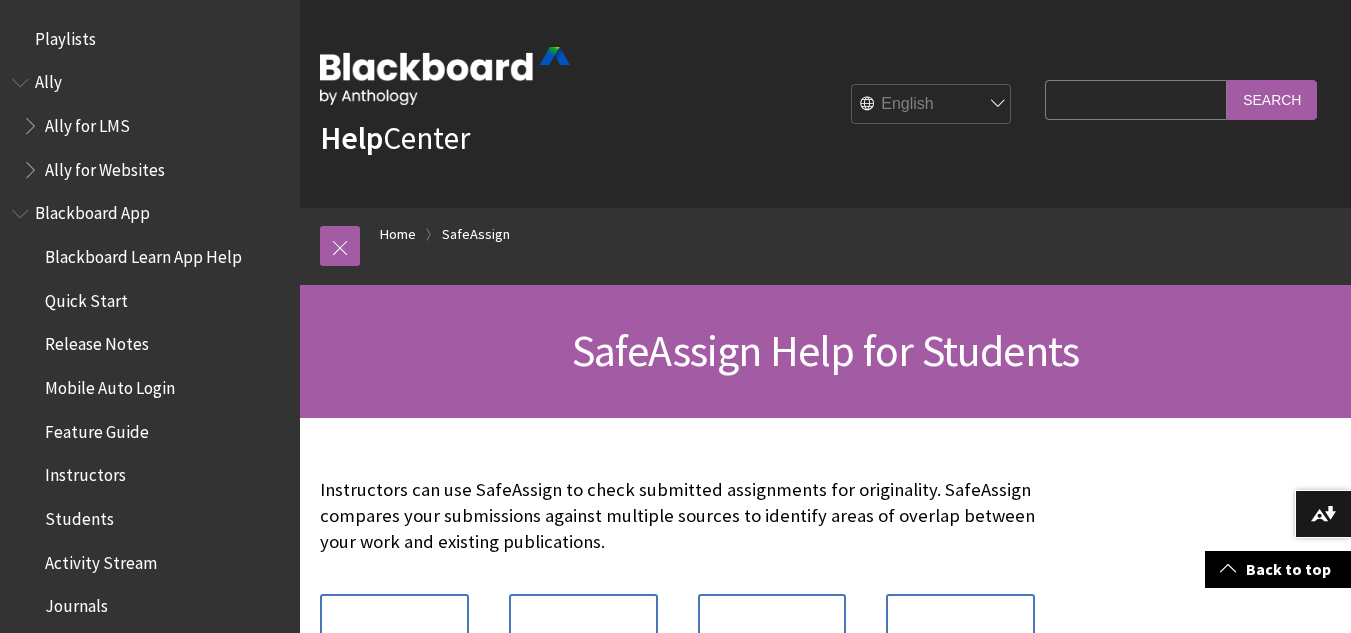 scroll, scrollTop: 273, scrollLeft: 0, axis: vertical 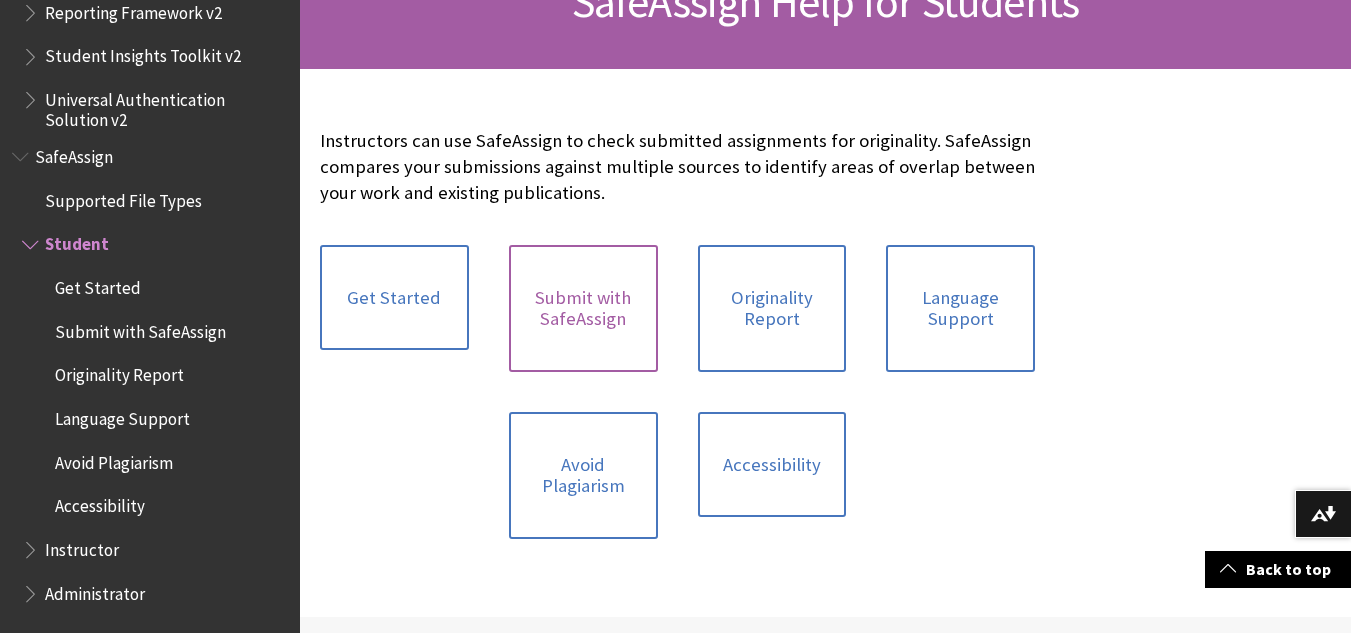click on "Submit with SafeAssign" at bounding box center (583, 308) 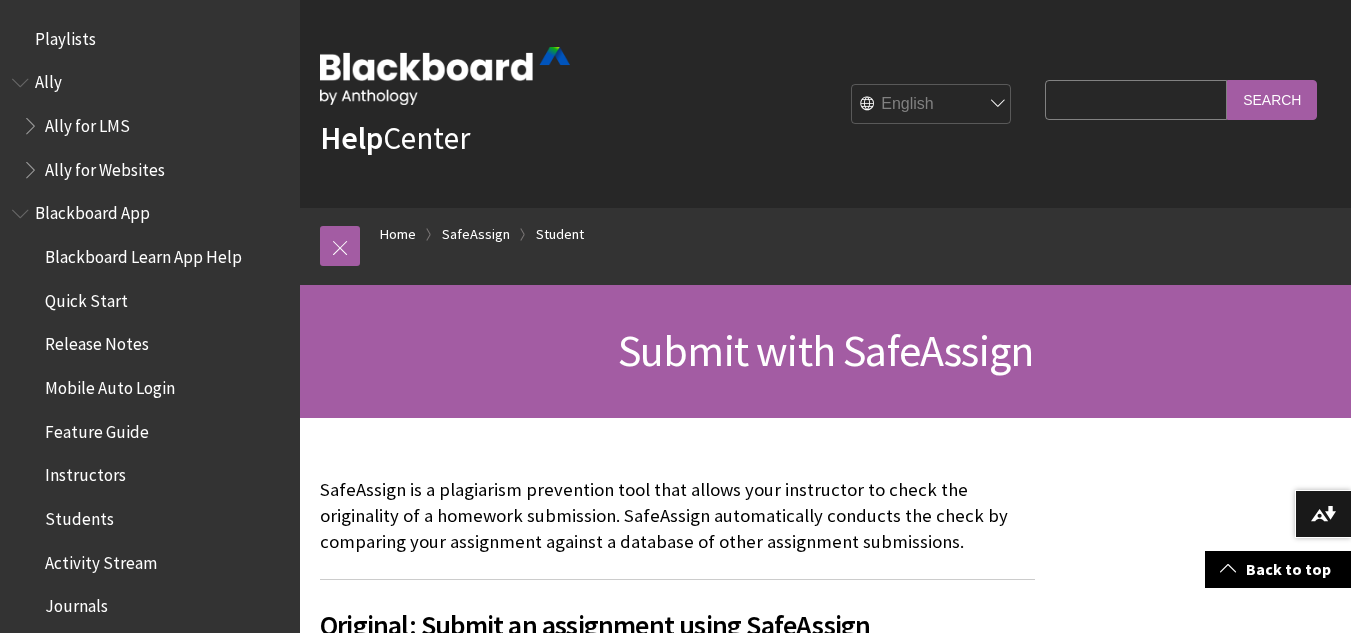scroll, scrollTop: 1200, scrollLeft: 0, axis: vertical 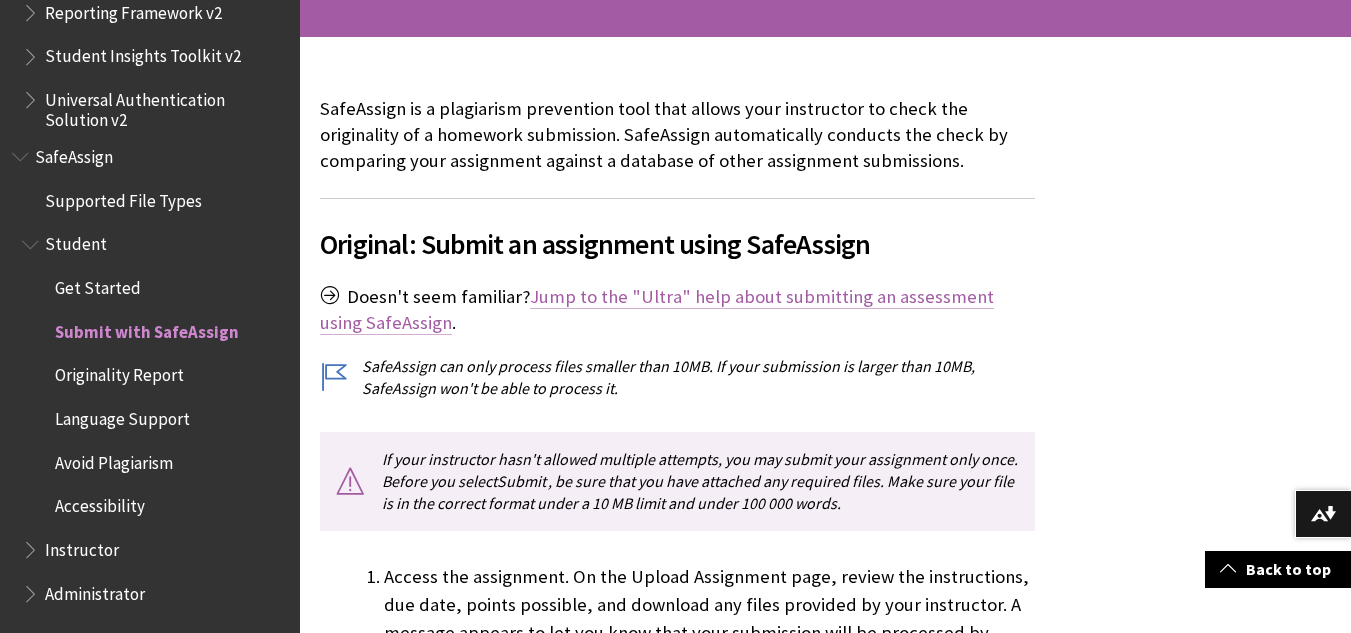 click on "Jump to the "Ultra" help about submitting an assessment using SafeAssign" at bounding box center (657, 310) 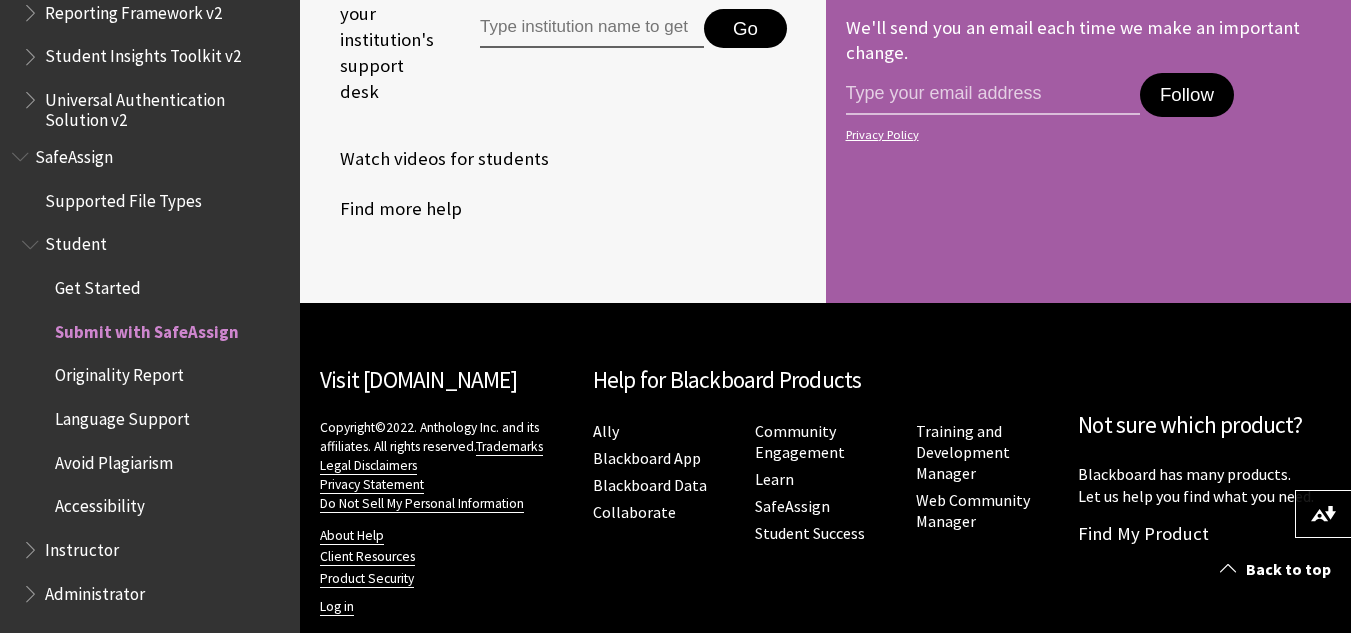 scroll, scrollTop: 5186, scrollLeft: 0, axis: vertical 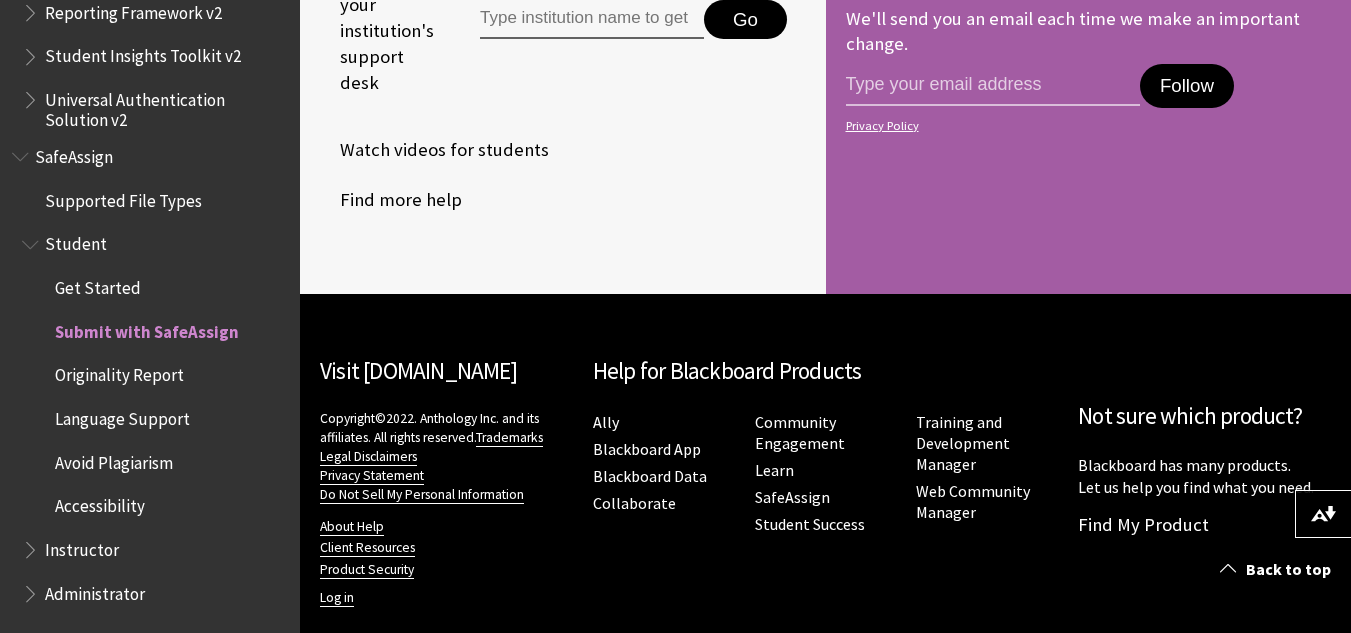 click on "Avoid Plagiarism" at bounding box center (114, 459) 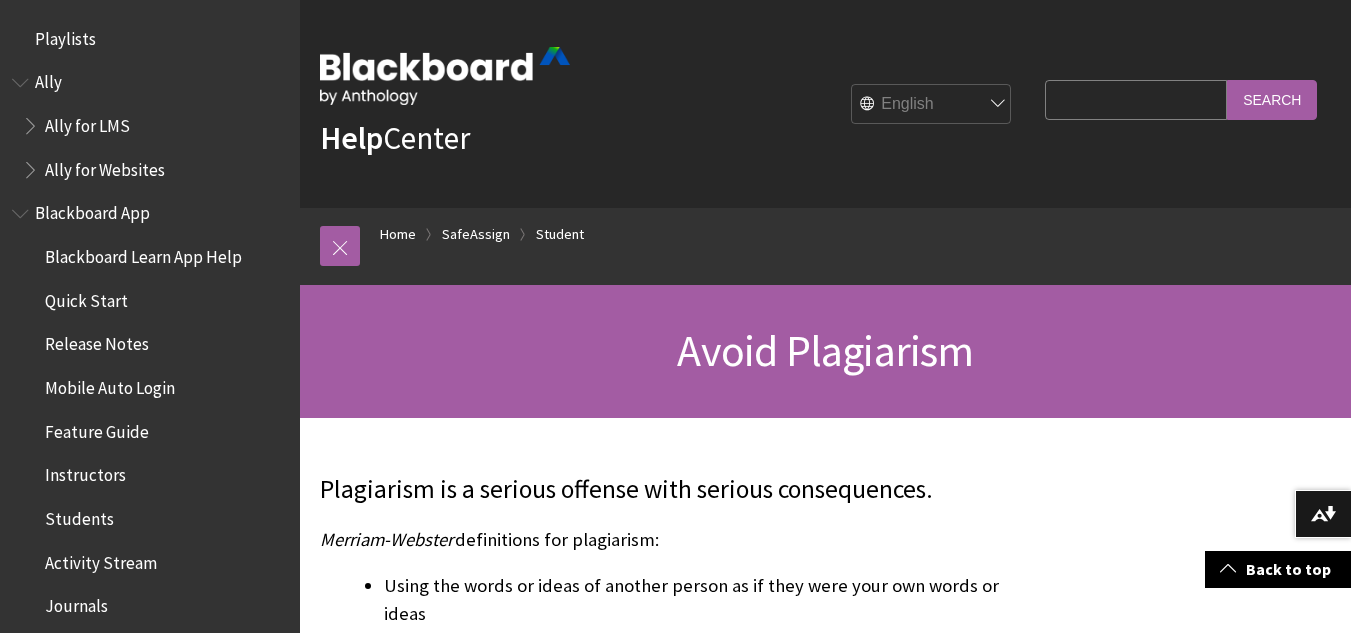 scroll, scrollTop: 595, scrollLeft: 0, axis: vertical 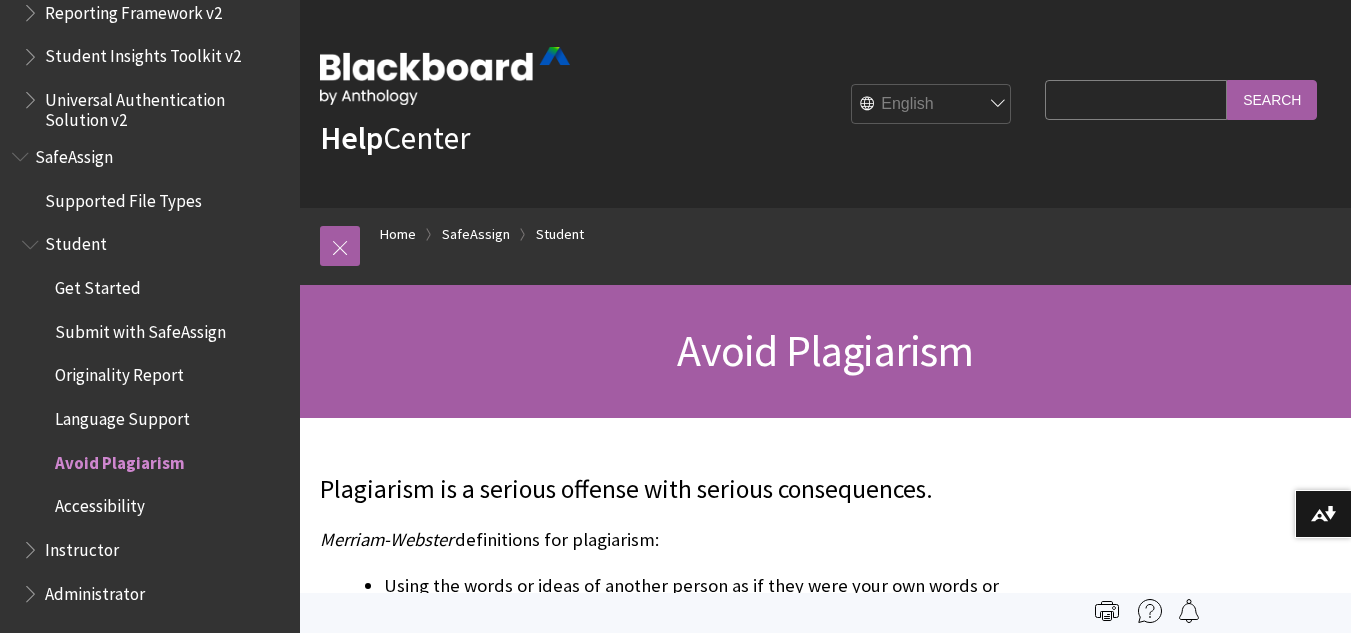 click on "Get Started" at bounding box center [98, 284] 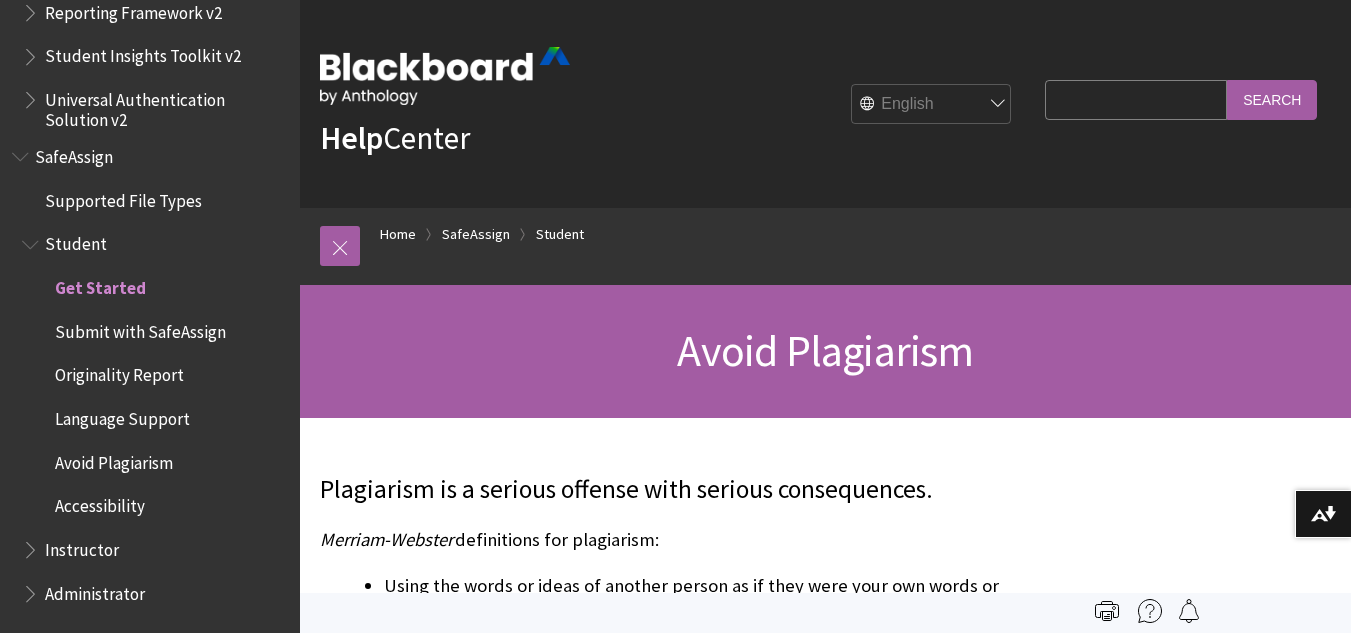 click on "Submit with SafeAssign" at bounding box center [140, 328] 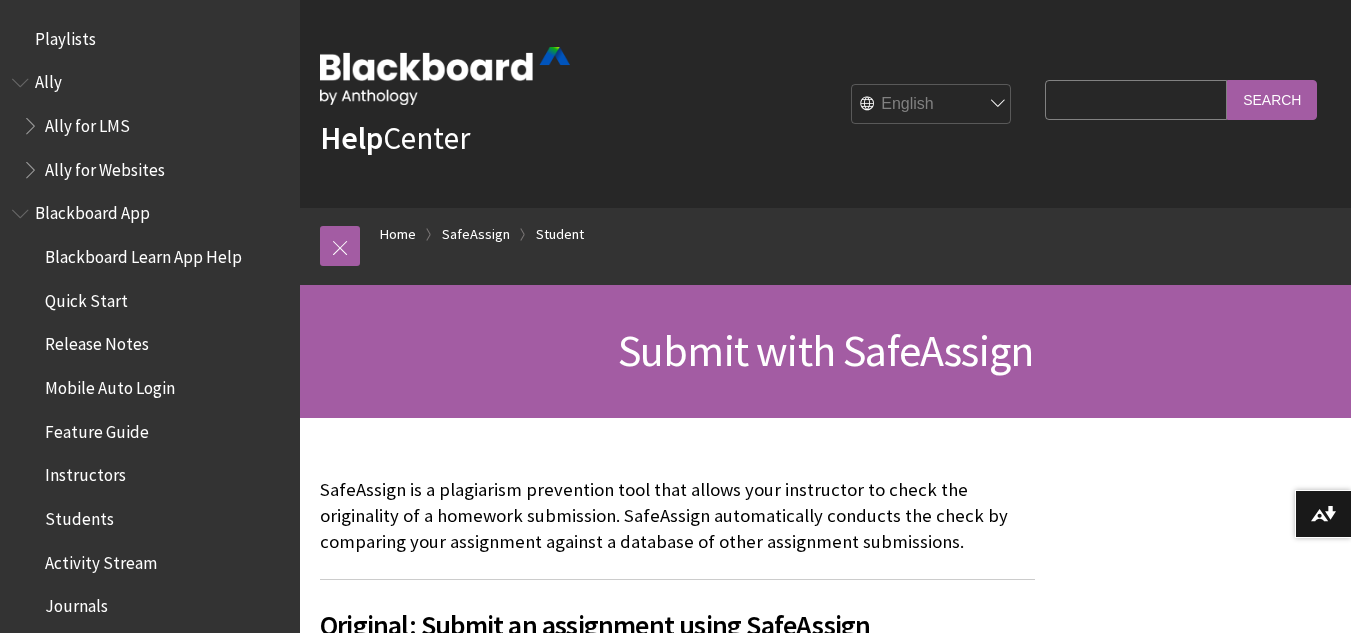 scroll, scrollTop: 166, scrollLeft: 0, axis: vertical 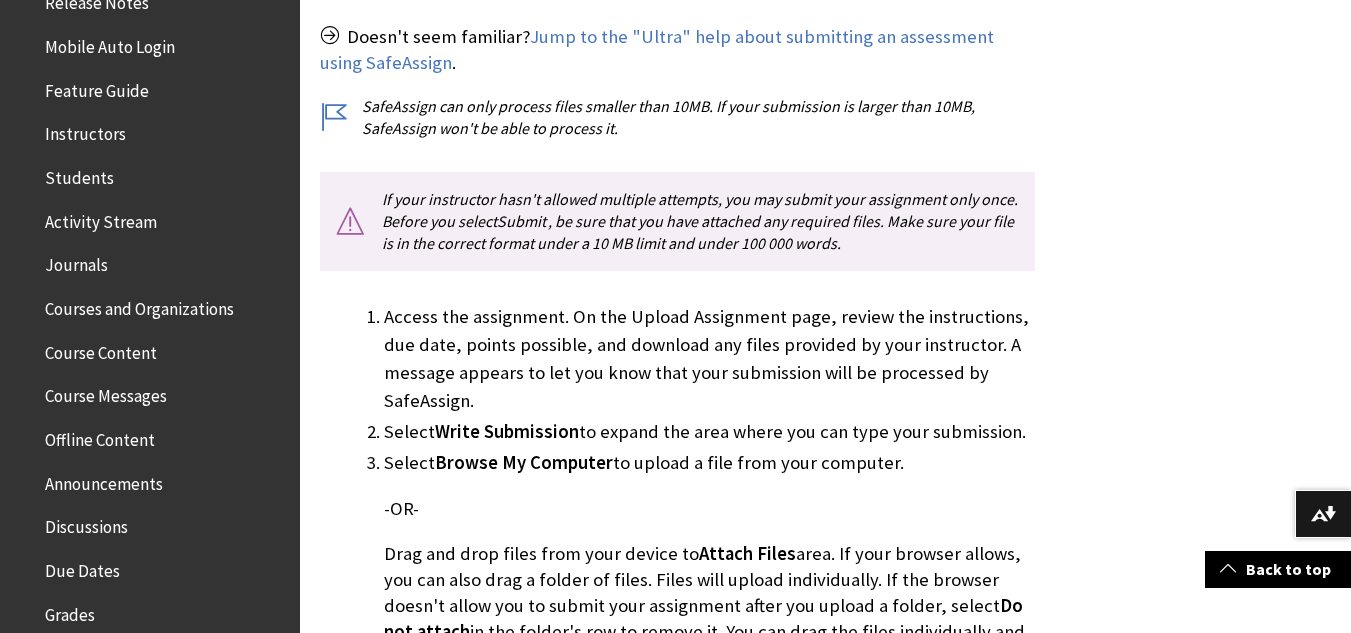 click on "SafeAssign is a plagiarism prevention tool that allows your instructor to check the originality of a homework submission. SafeAssign automatically conducts the check by comparing your assignment against a database of other assignment submissions.
Original: Submit an assignment using SafeAssign
Doesn't seem familiar?  Jump to the "Ultra" help about submitting an assessment using SafeAssign .
SafeAssign can only process files smaller than 10MB. If your submission is larger than 10MB, SafeAssign won't be able to process it.
If your instructor hasn't allowed multiple attempts, you may submit your assignment only once. Before you select  Submit , be sure that you have attached any required files. Make sure your file is in the correct format under a 10 MB limit and under 100 000 words.
Select  Write Submission  to expand the area where you can type your submission.
Select  Browse My Computer  to upload a file from your computer.
-OR-
Drag and drop files from your device to" at bounding box center [677, 1775] 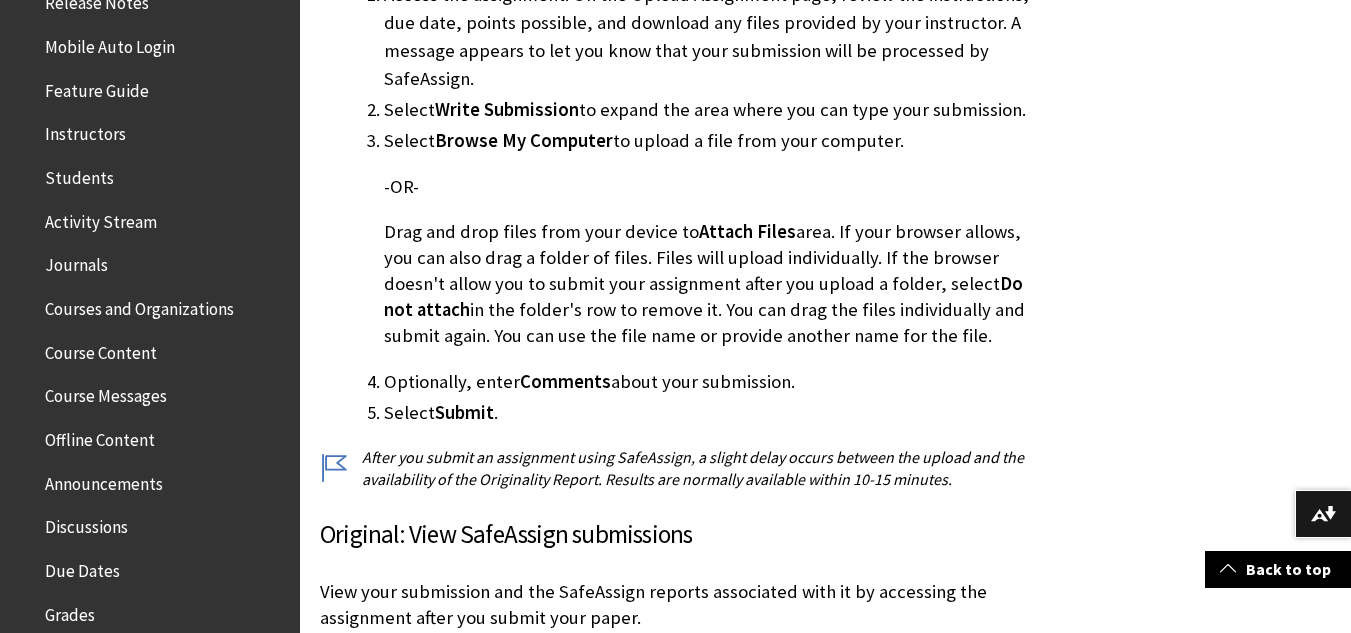scroll, scrollTop: 973, scrollLeft: 0, axis: vertical 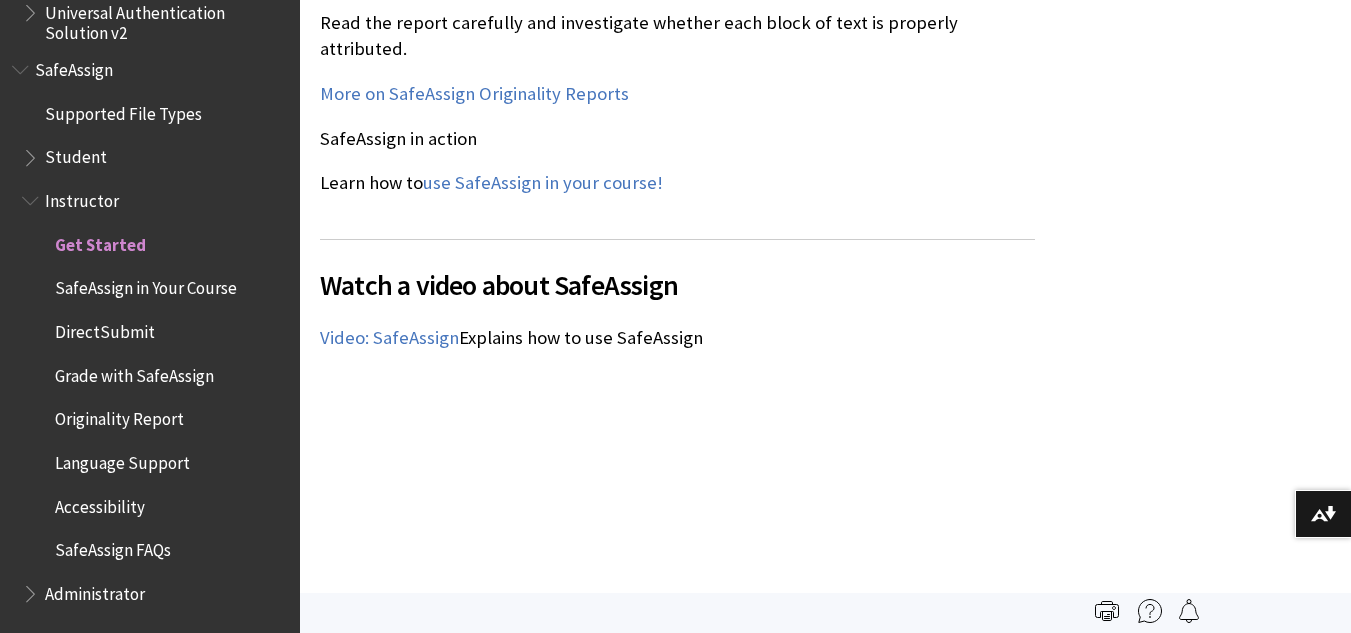 click on "Watch a video about SafeAssign The following narrated video provides a visual and auditory representation of some of the information included on this page. For a detailed description of what is portrayed in the video,  open the video on YouTube , navigate to  More actions , and select  Open transcript . Video: SafeAssign  Explains how to use SafeAssign" at bounding box center (677, 405) 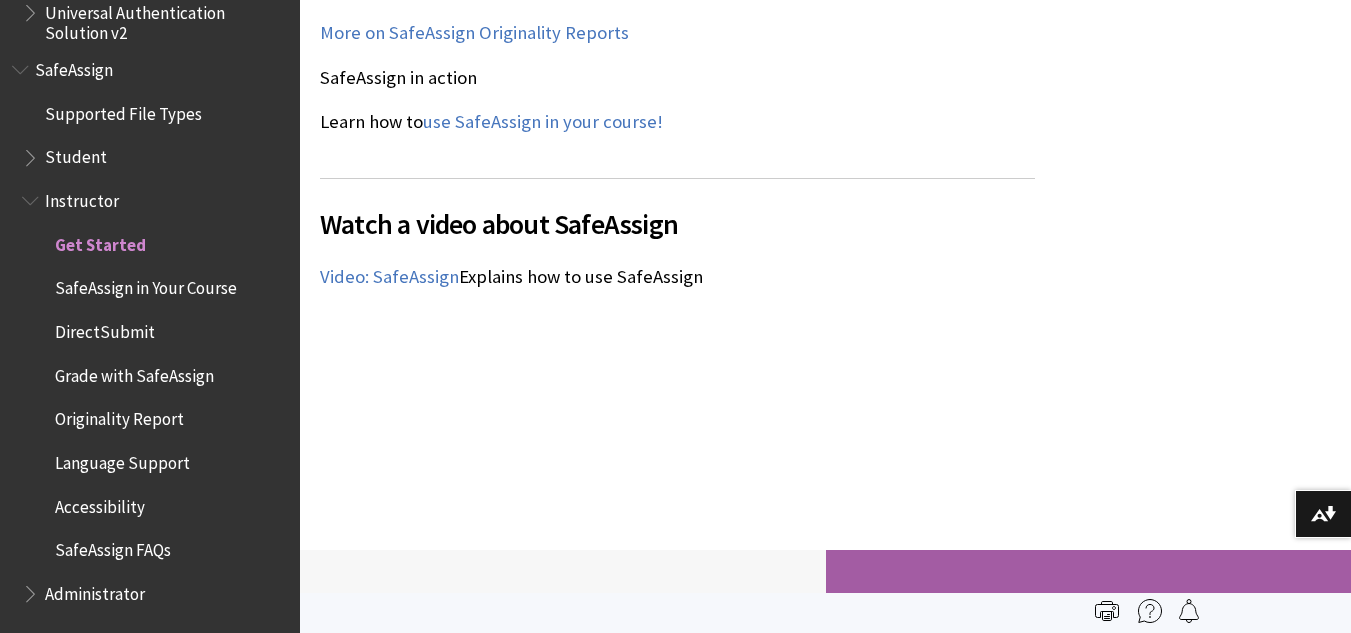 scroll, scrollTop: 2773, scrollLeft: 0, axis: vertical 